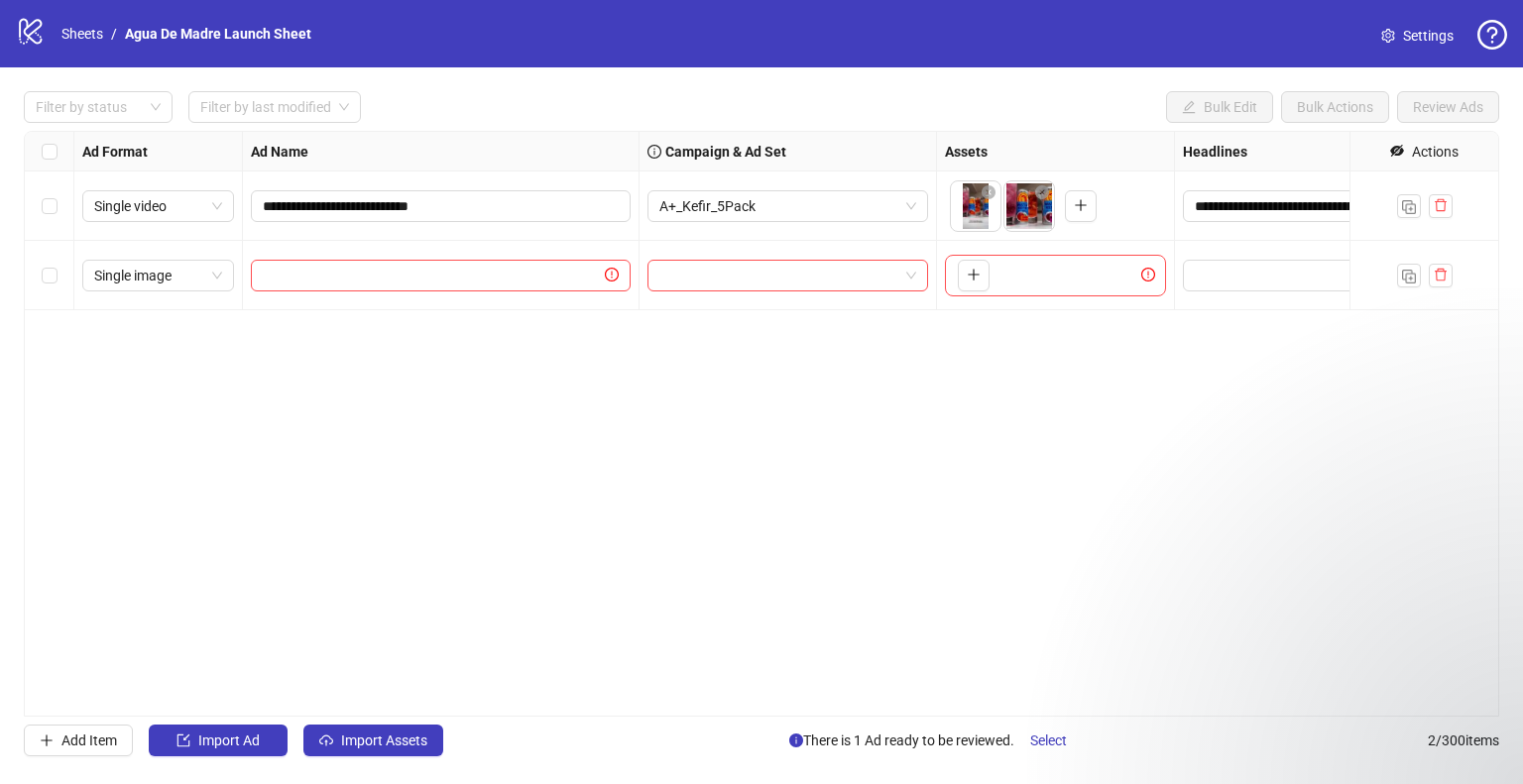 click on "**********" at bounding box center [762, 423] 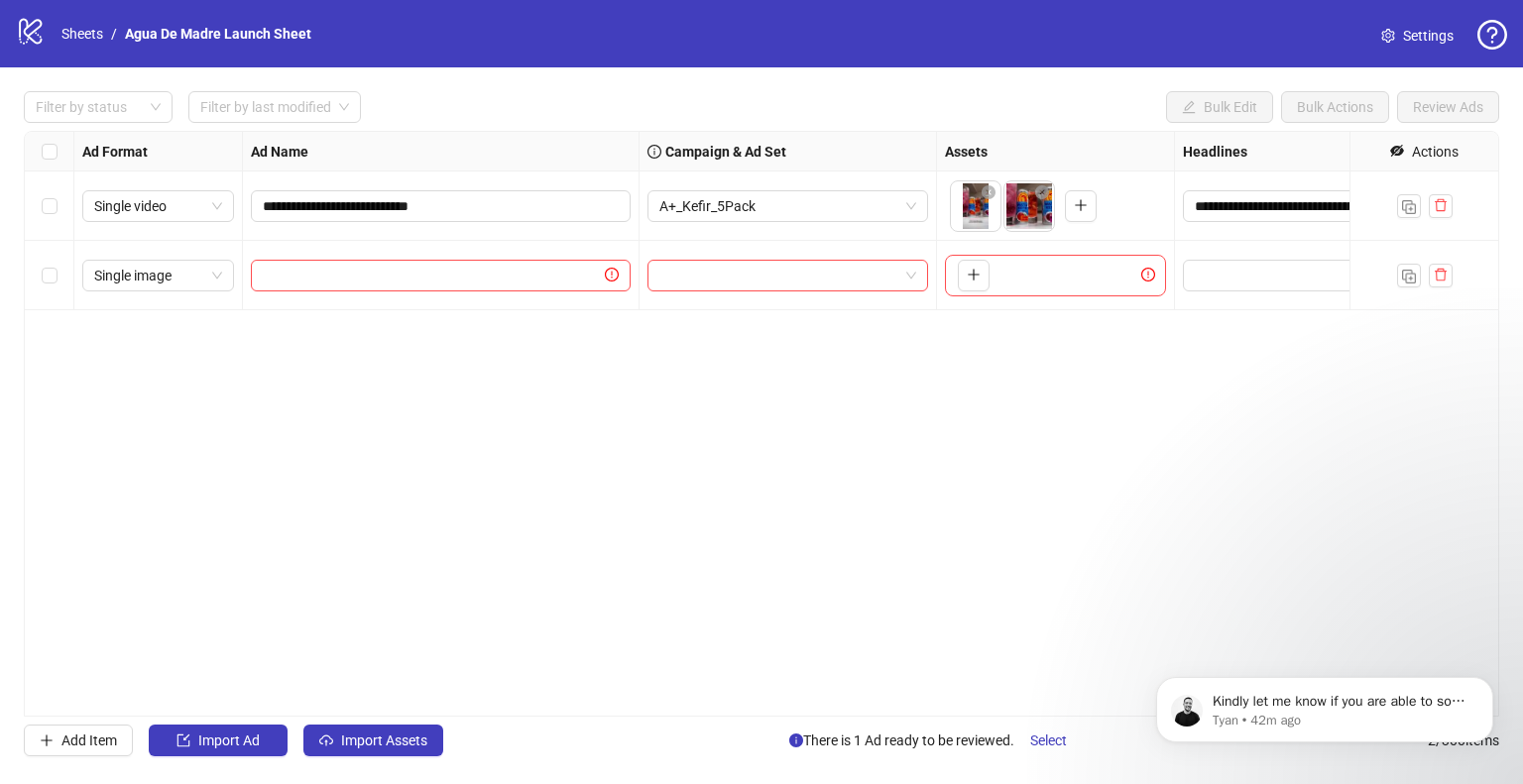 scroll, scrollTop: 0, scrollLeft: 0, axis: both 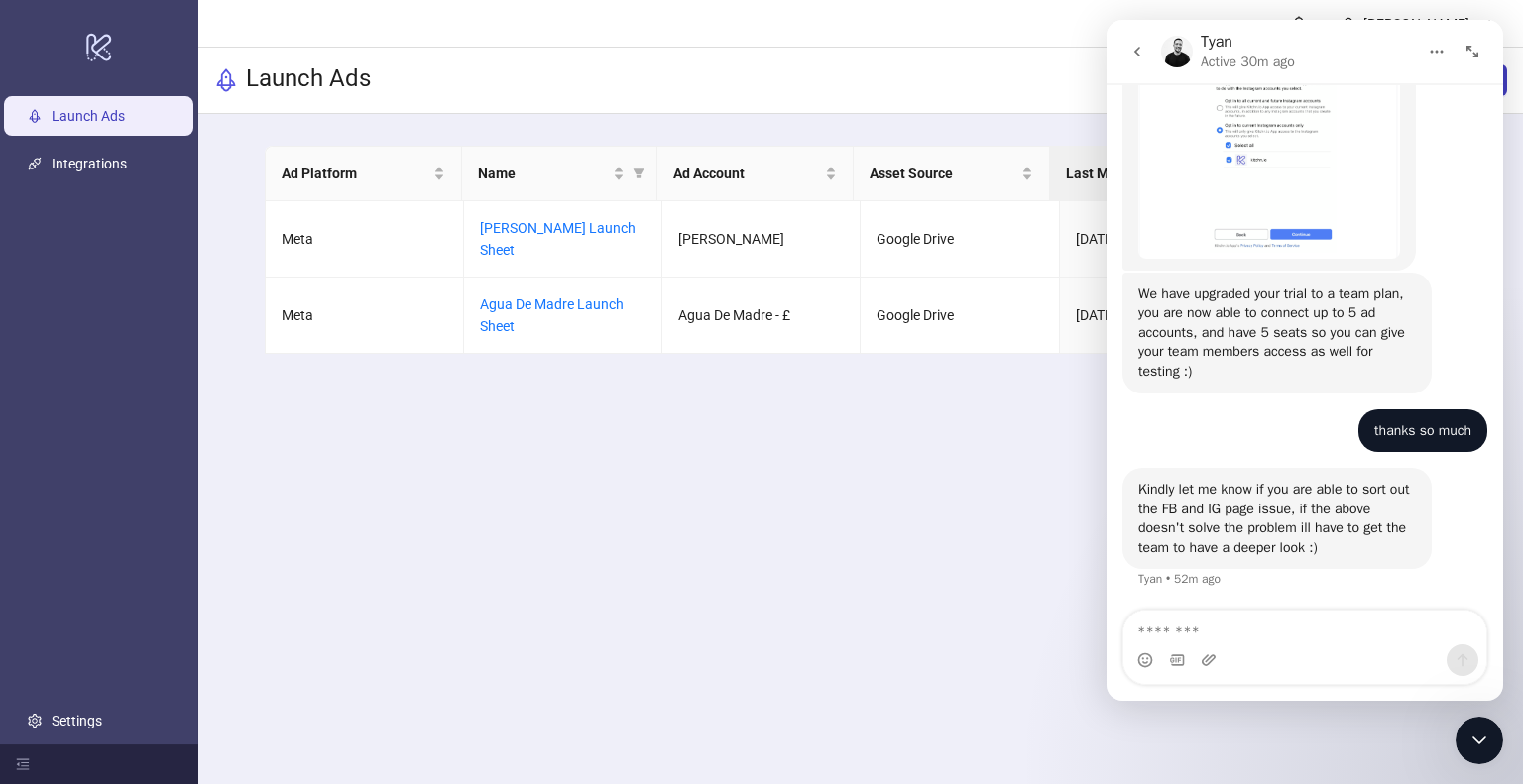 click at bounding box center [1305, 660] 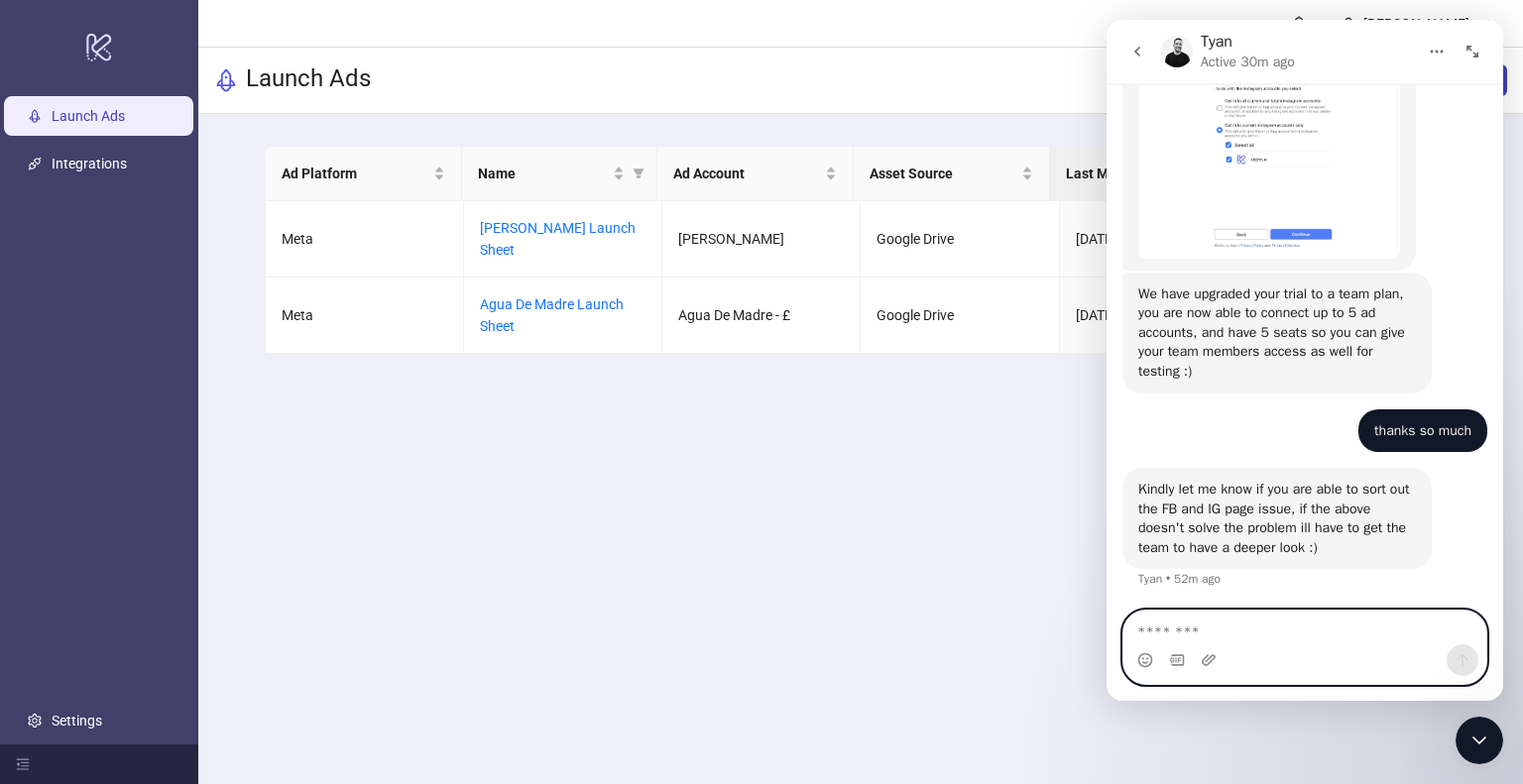 click at bounding box center (1305, 627) 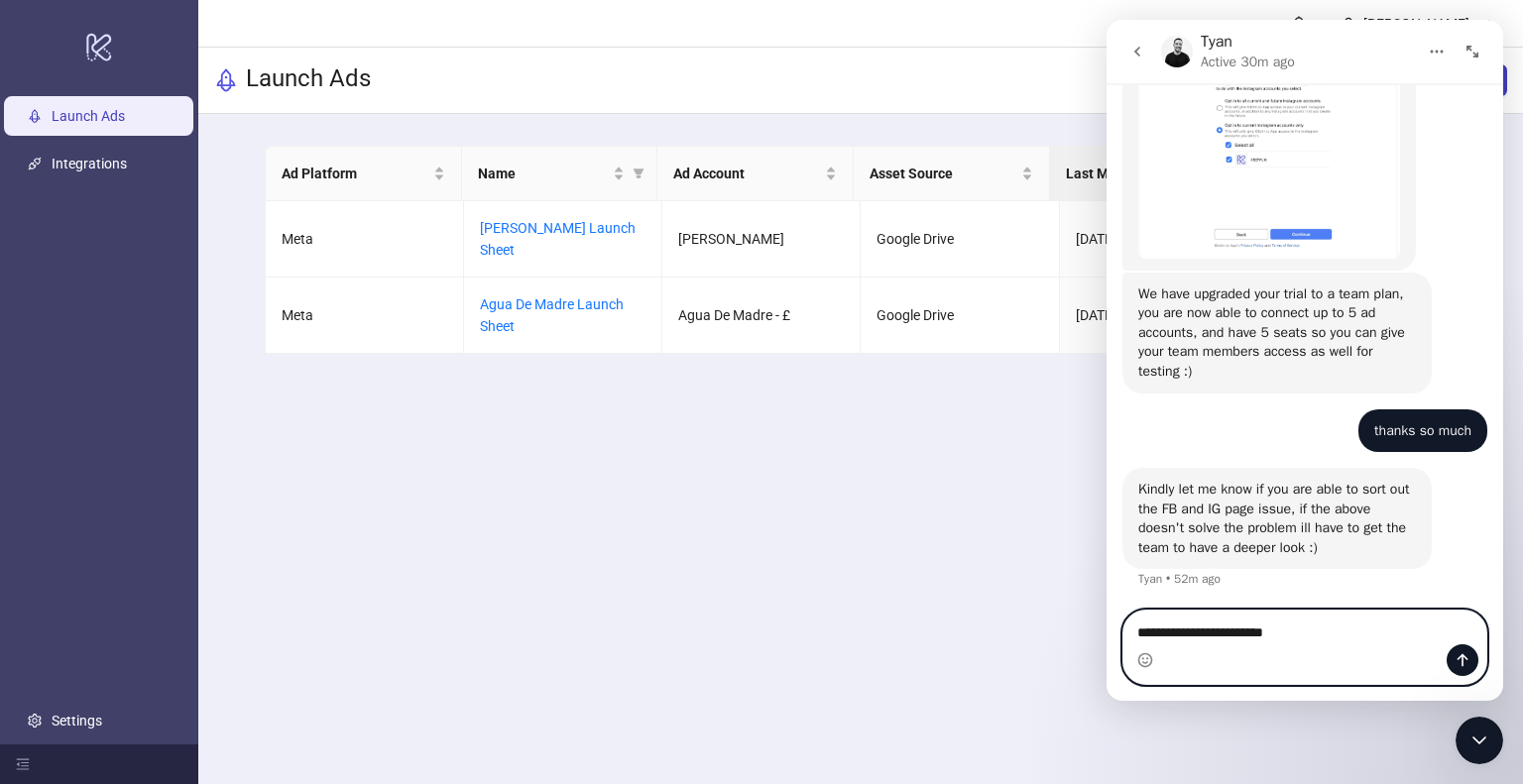type on "**********" 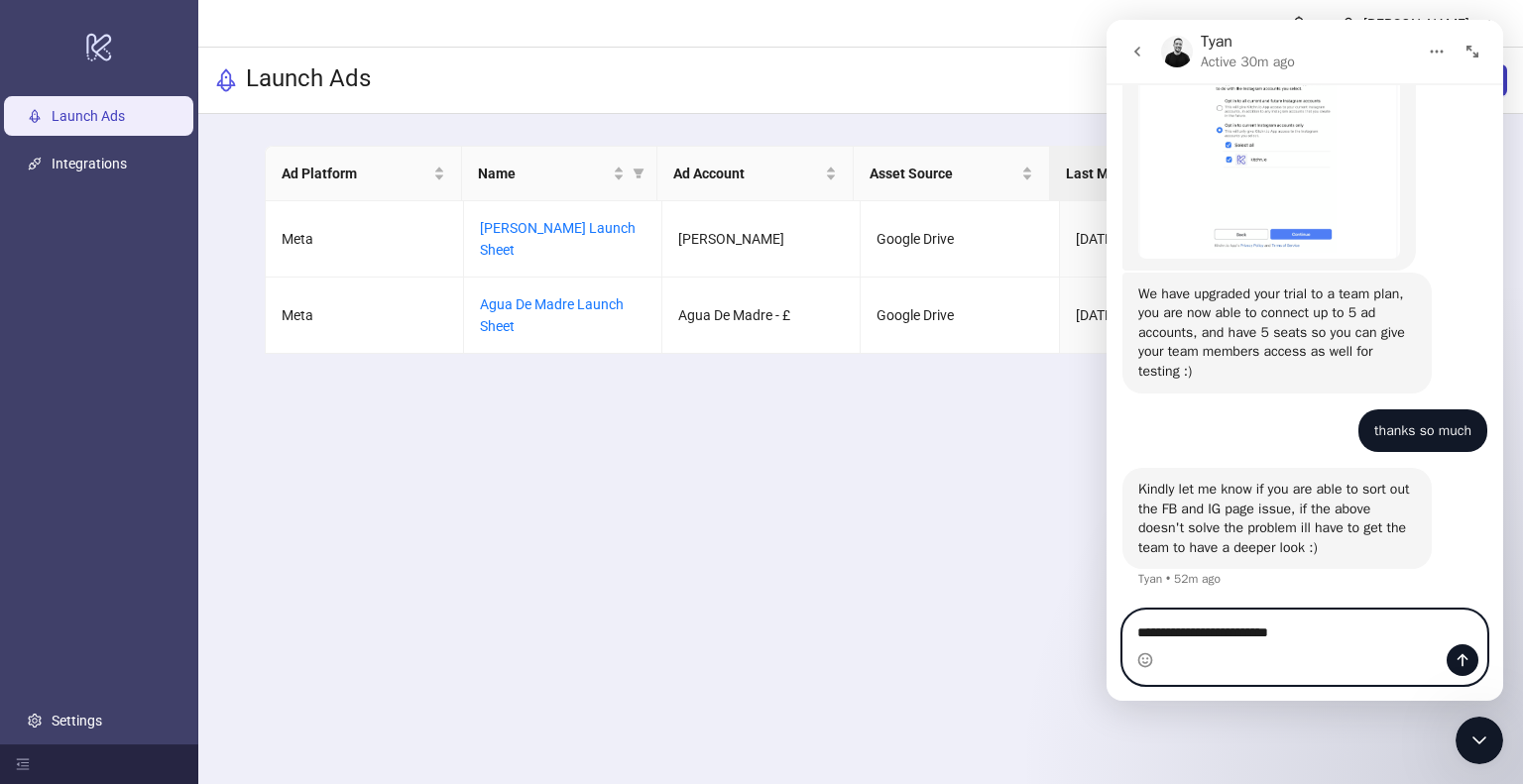 type 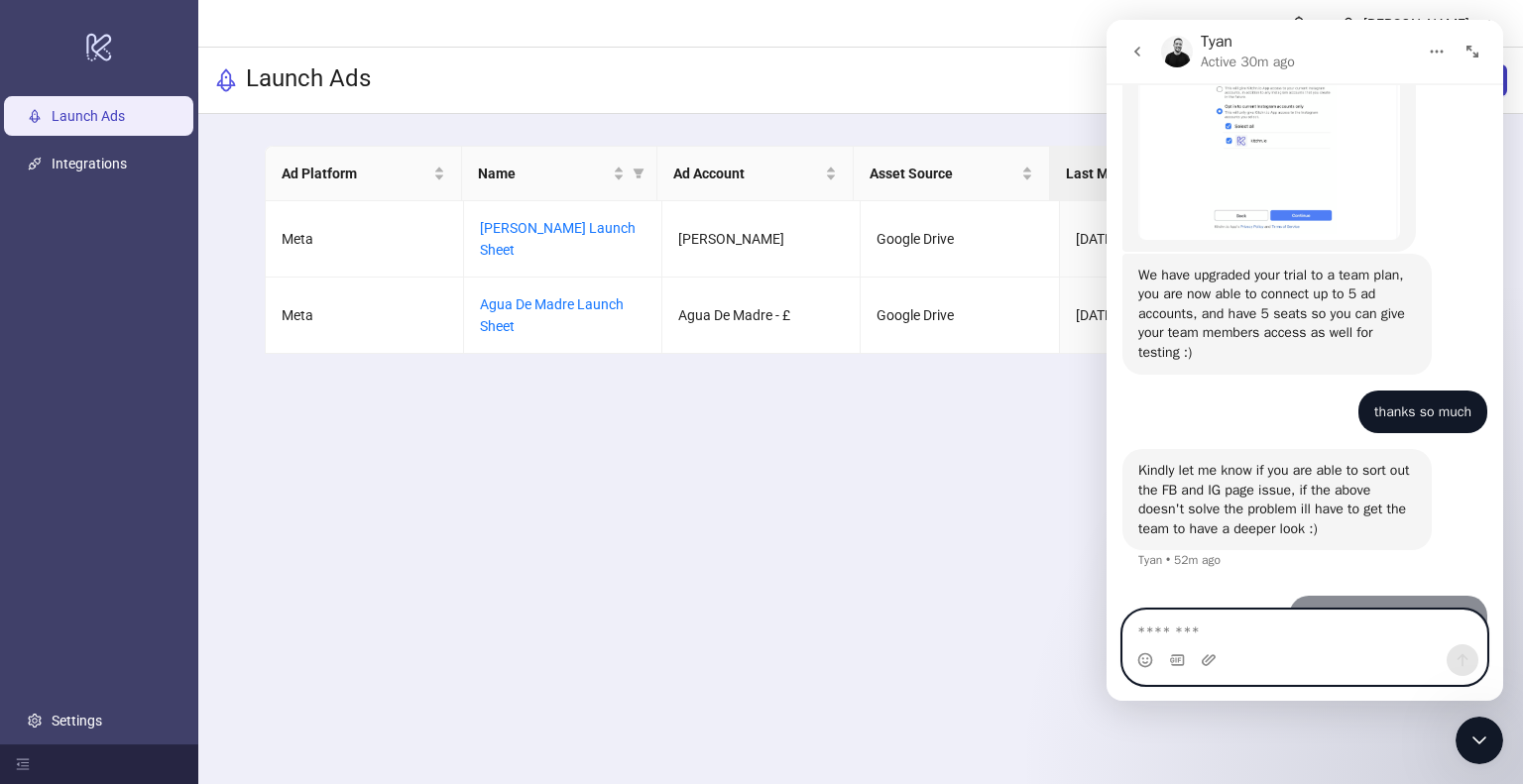 scroll, scrollTop: 2353, scrollLeft: 0, axis: vertical 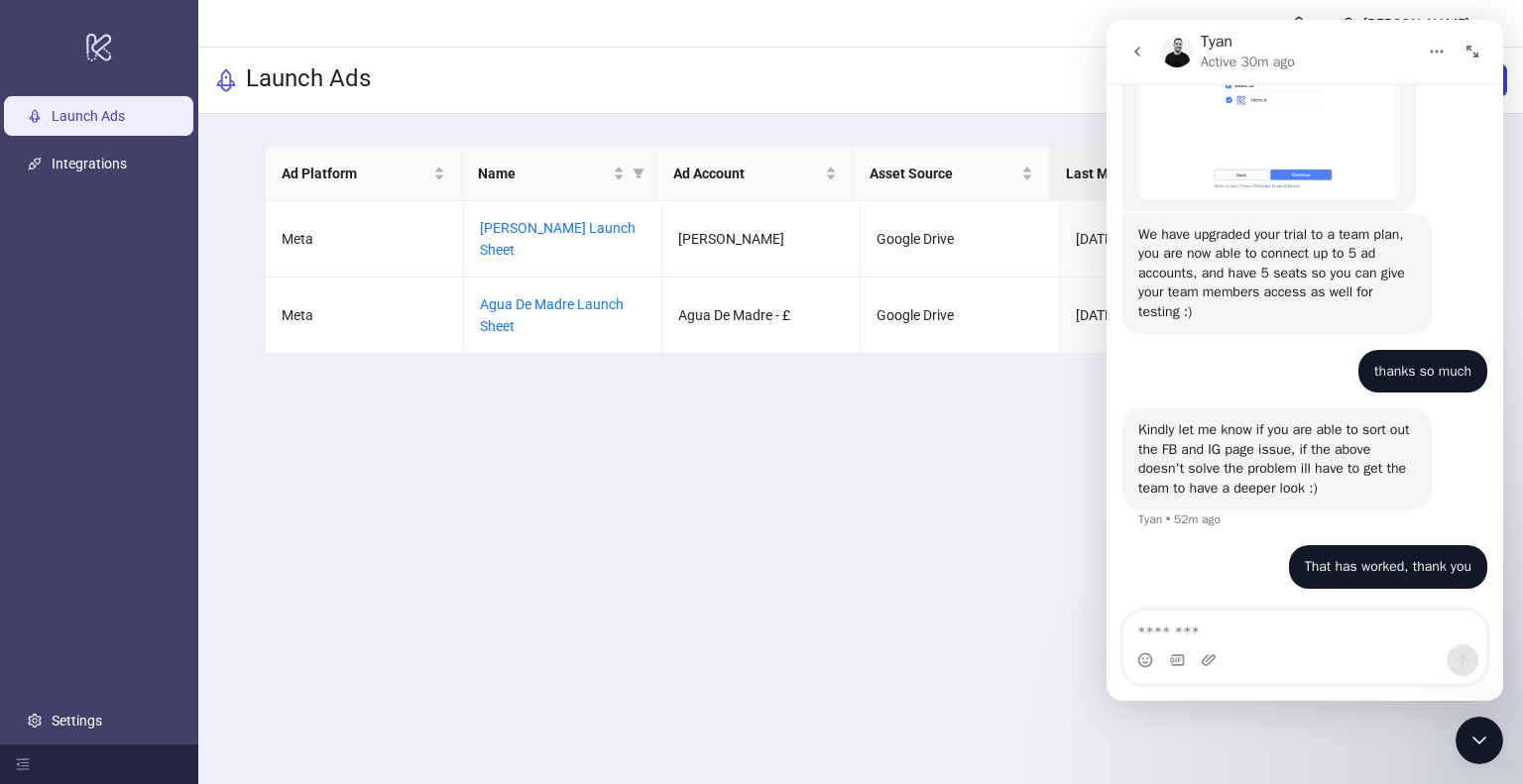 click on "Jenny Moran Launch Ads New Sheet Ad Platform Name Ad Account Asset Source Last Modified Actions             Meta Addison Ross Launch Sheet Addison Ross Google Drive 07/10/2025 Meta Agua De Madre Launch Sheet Agua De Madre - £ Google Drive 07/10/2025 1 50 / page" at bounding box center (861, 392) 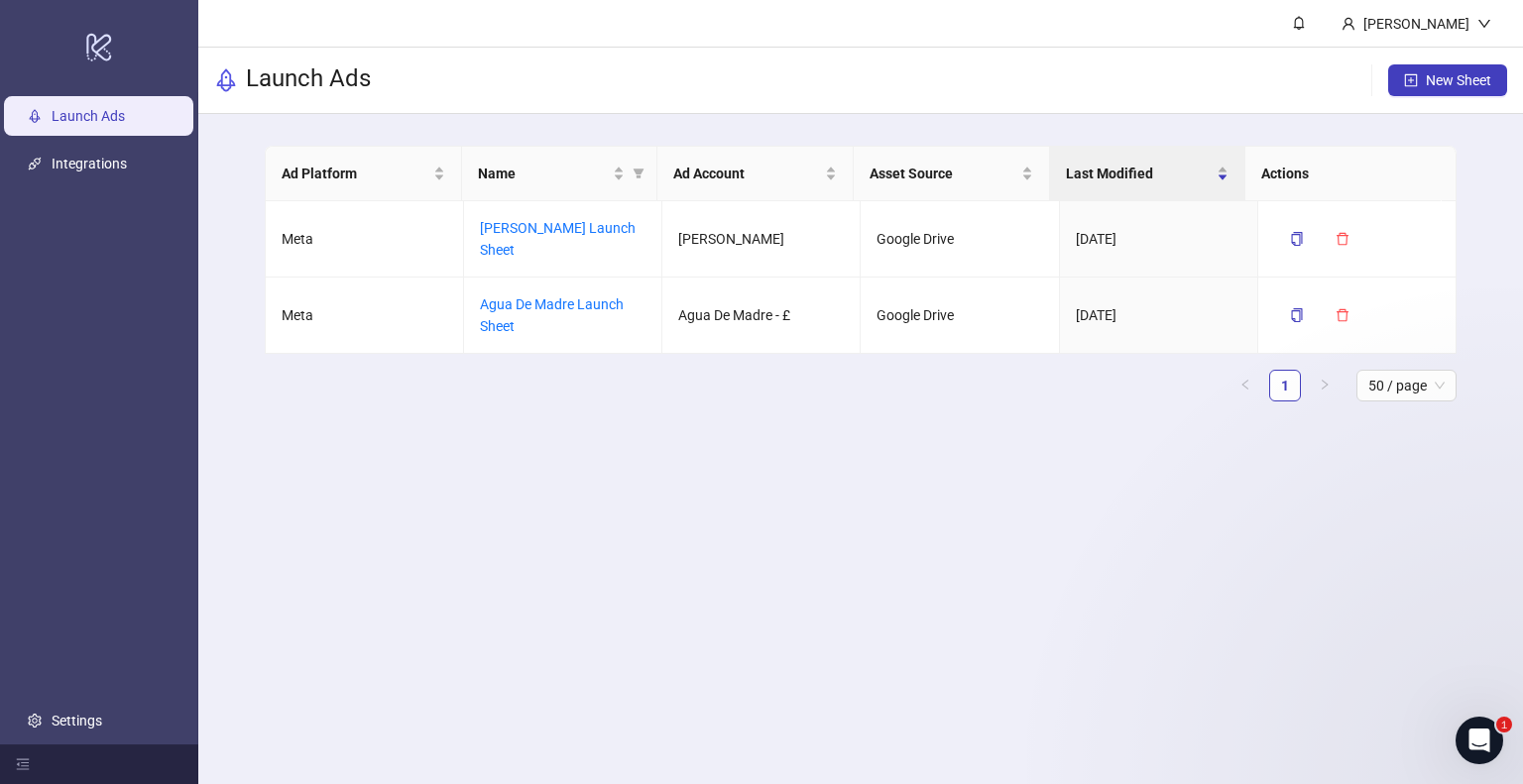 scroll, scrollTop: 0, scrollLeft: 0, axis: both 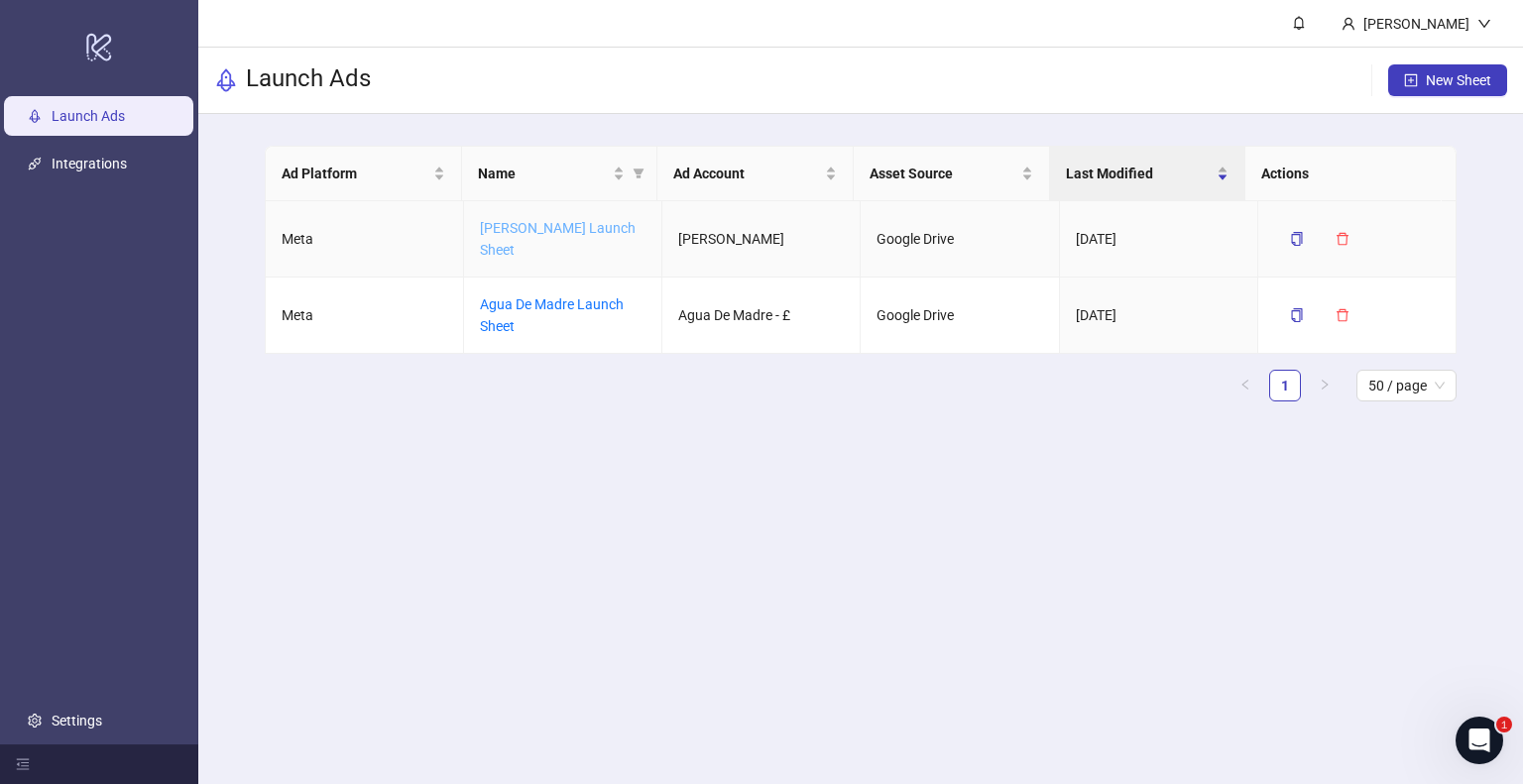 click on "Addison Ross Launch Sheet" at bounding box center [557, 239] 